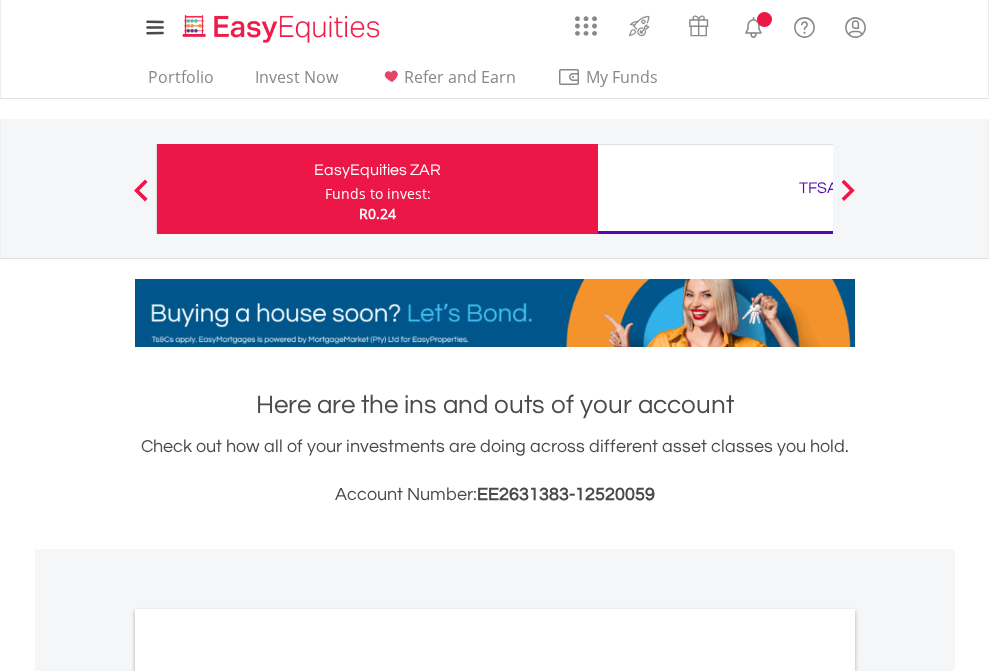 scroll, scrollTop: 0, scrollLeft: 0, axis: both 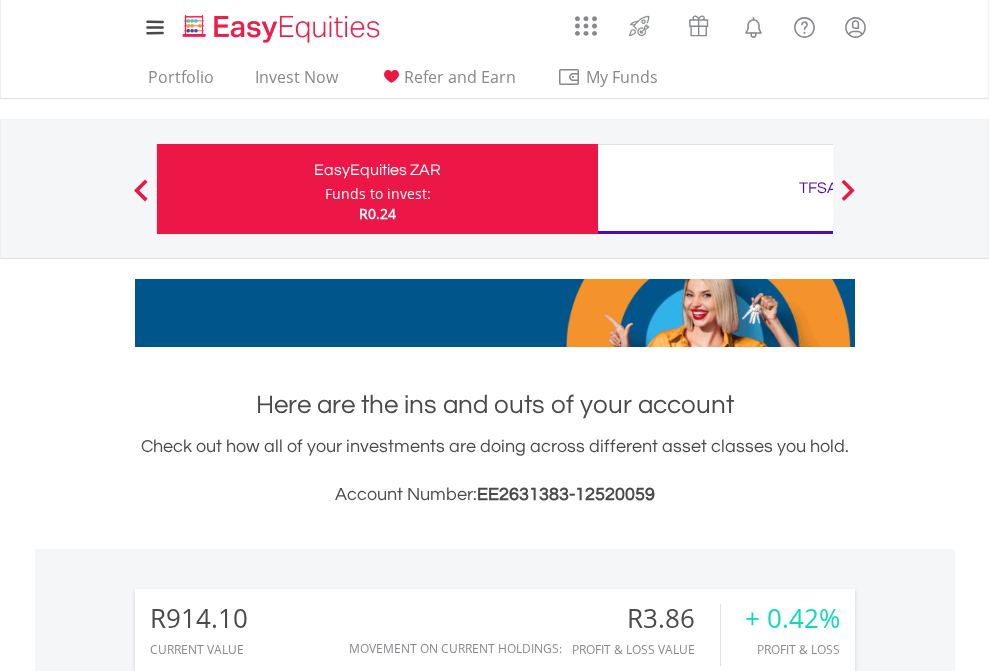 click on "Funds to invest:" at bounding box center [378, 194] 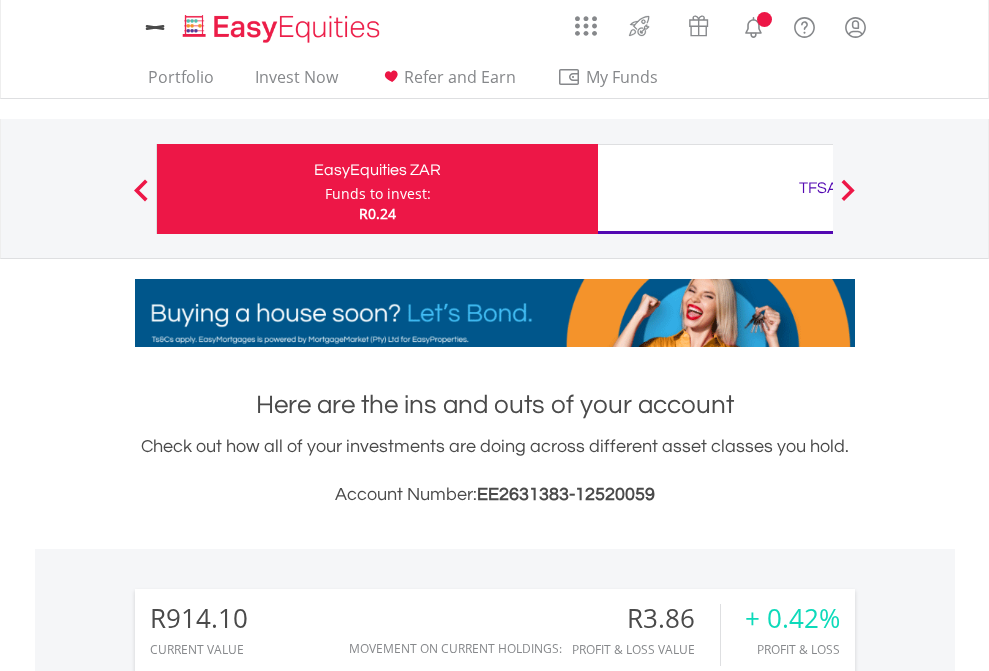 scroll, scrollTop: 0, scrollLeft: 0, axis: both 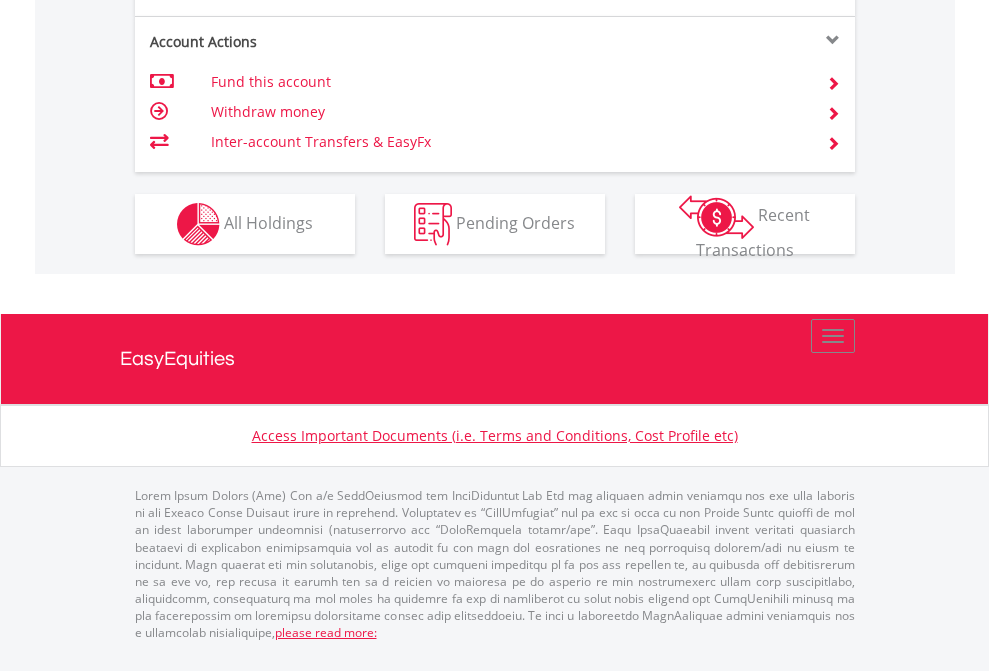 click on "Investment types" at bounding box center (706, -337) 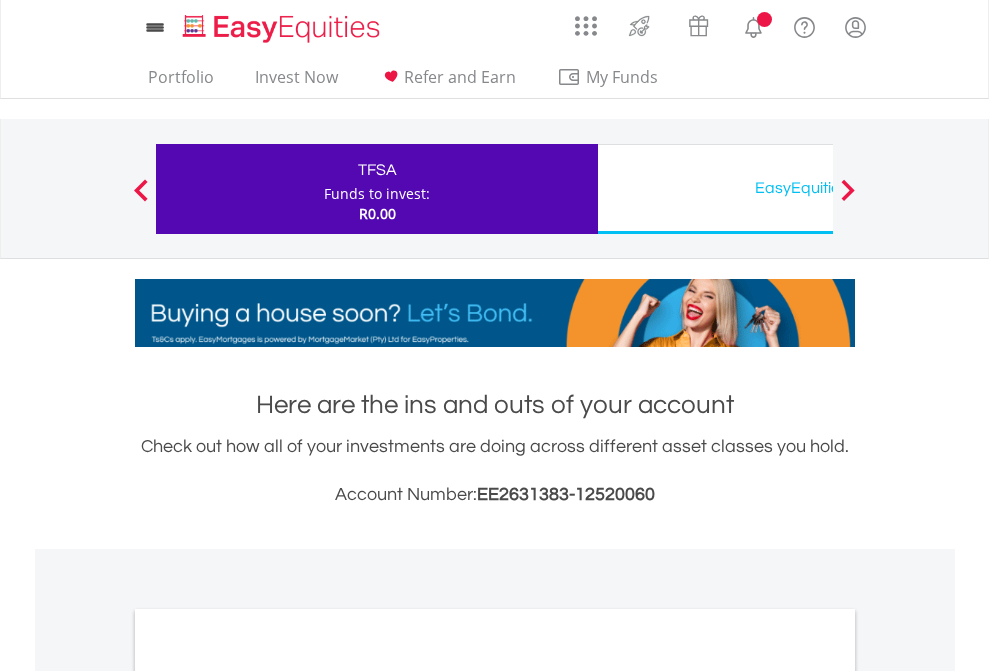 scroll, scrollTop: 0, scrollLeft: 0, axis: both 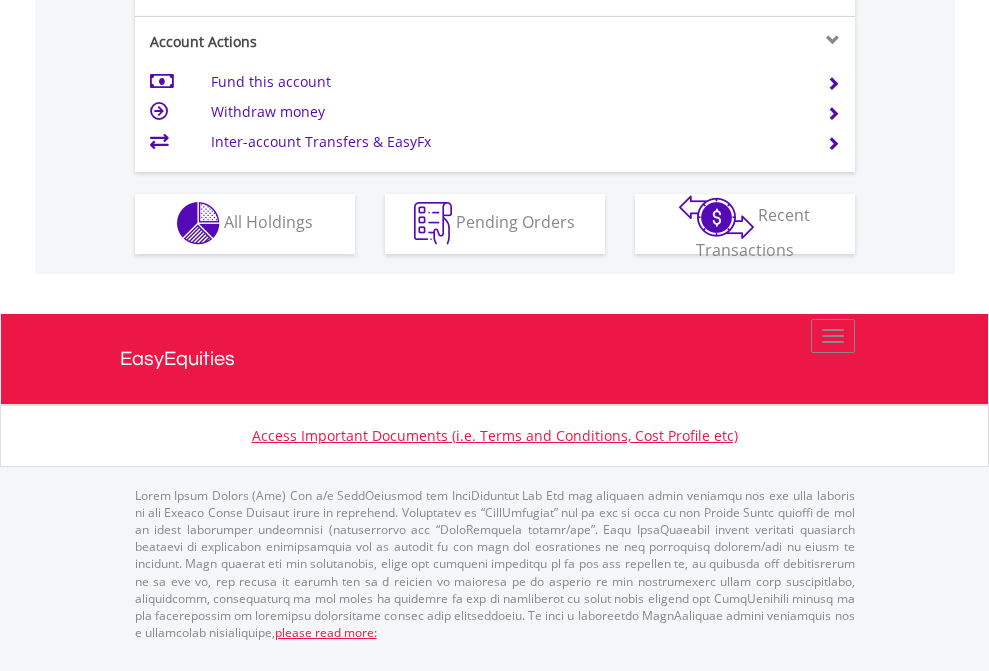 click on "Investment types" at bounding box center (706, -353) 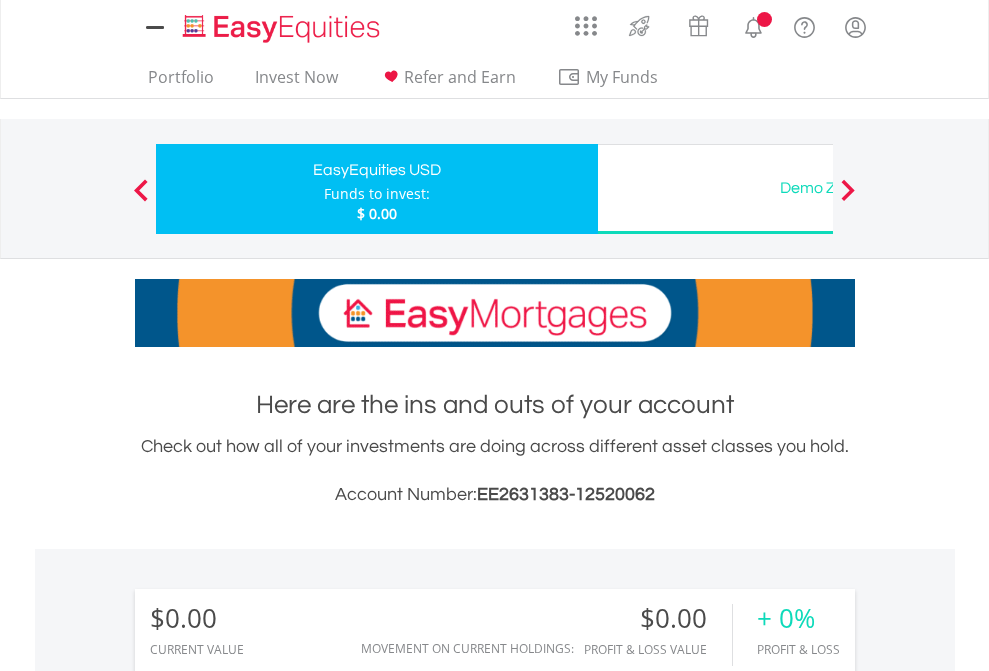 scroll, scrollTop: 0, scrollLeft: 0, axis: both 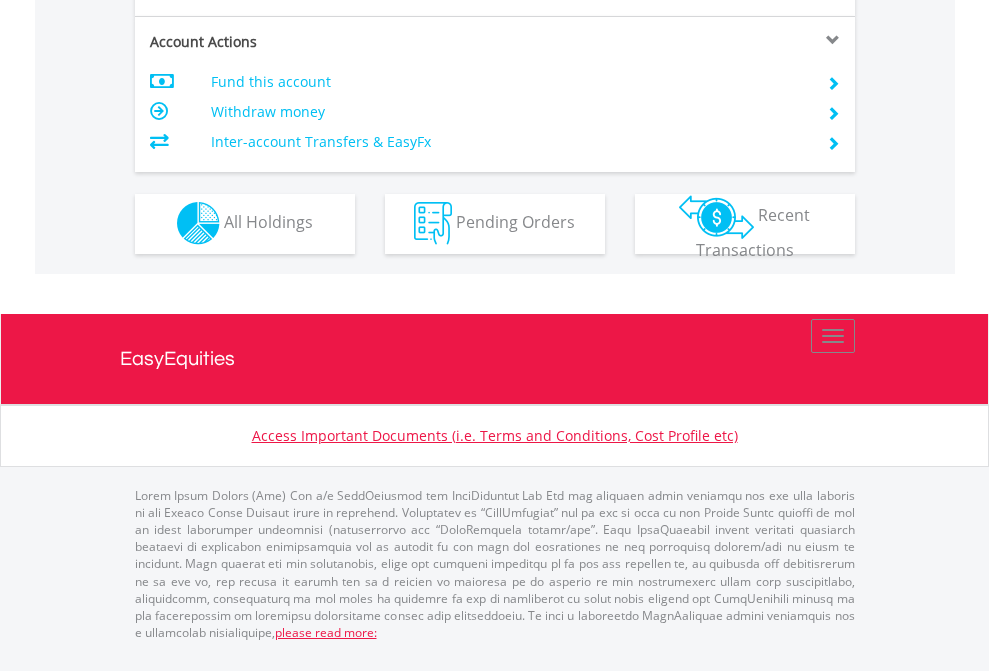 click on "Investment types" at bounding box center [706, -353] 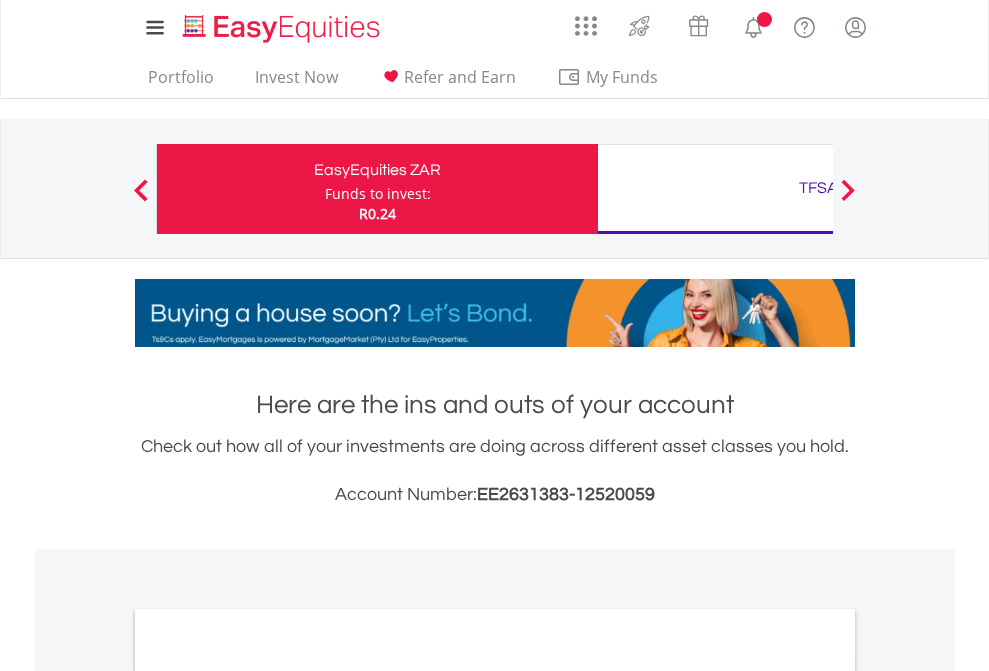 scroll, scrollTop: 1202, scrollLeft: 0, axis: vertical 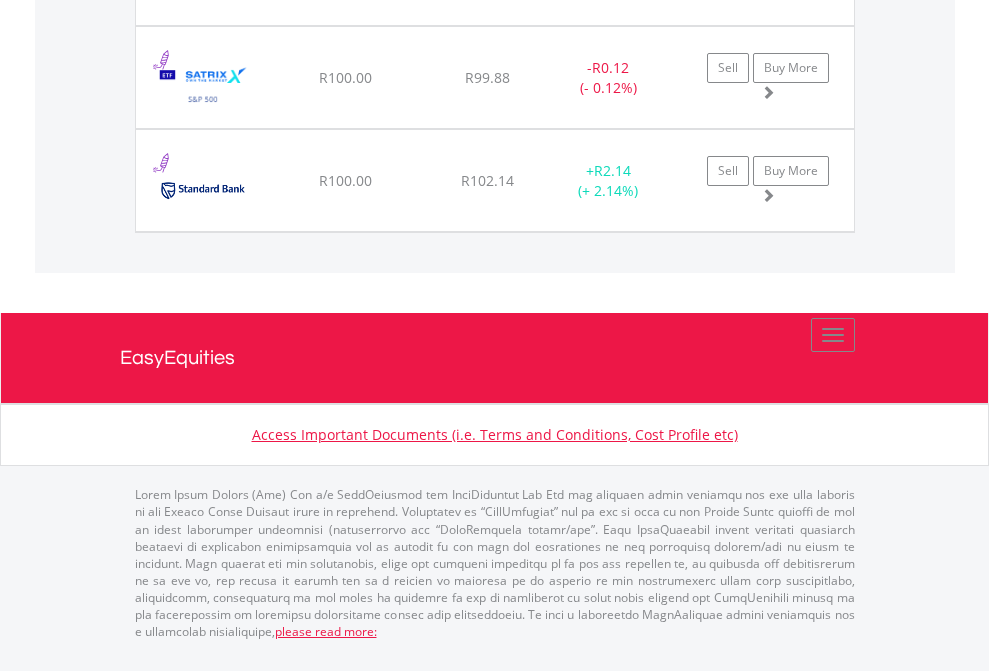 click on "TFSA" at bounding box center (818, -1894) 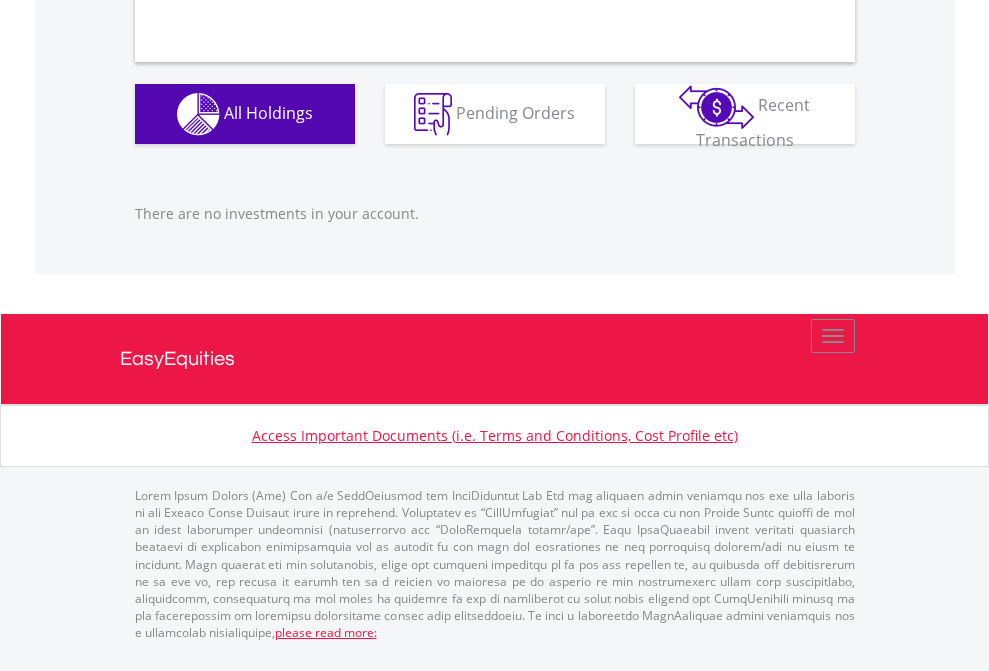 scroll, scrollTop: 1980, scrollLeft: 0, axis: vertical 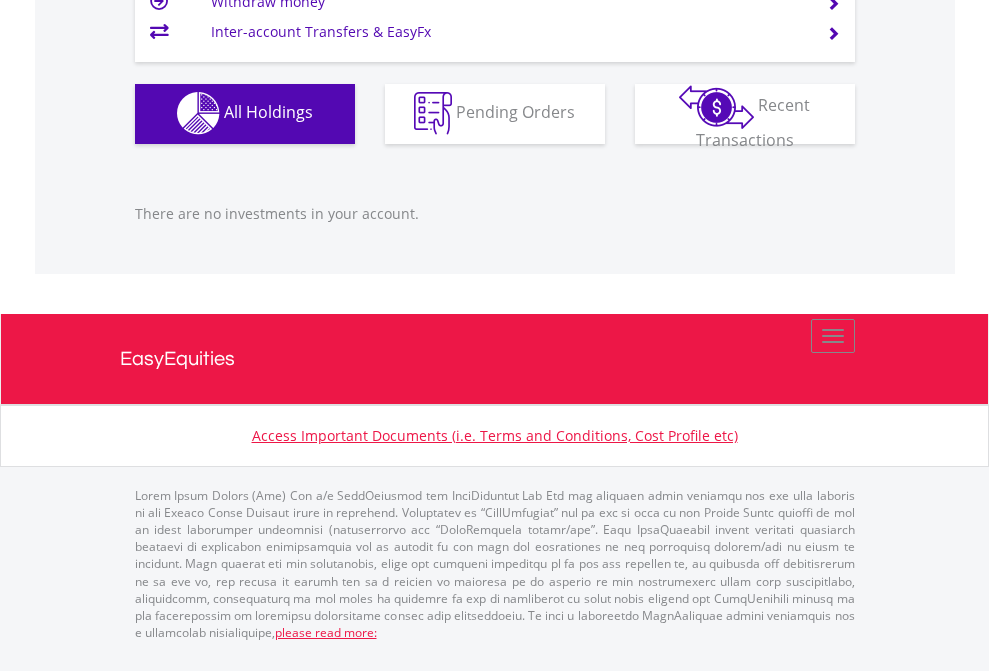 click on "EasyEquities USD" at bounding box center (818, -1142) 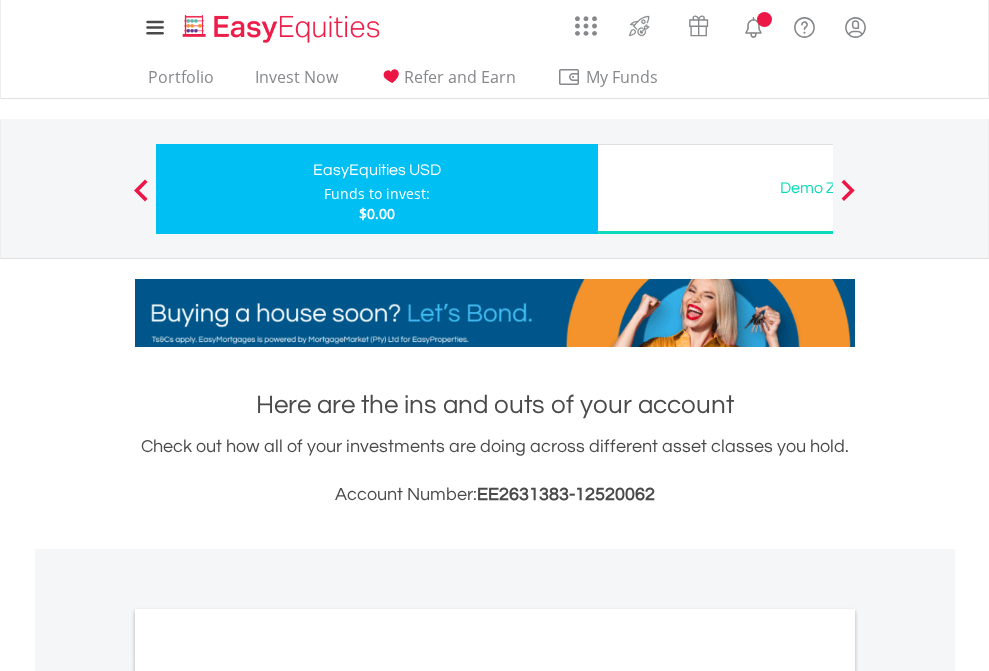 scroll, scrollTop: 0, scrollLeft: 0, axis: both 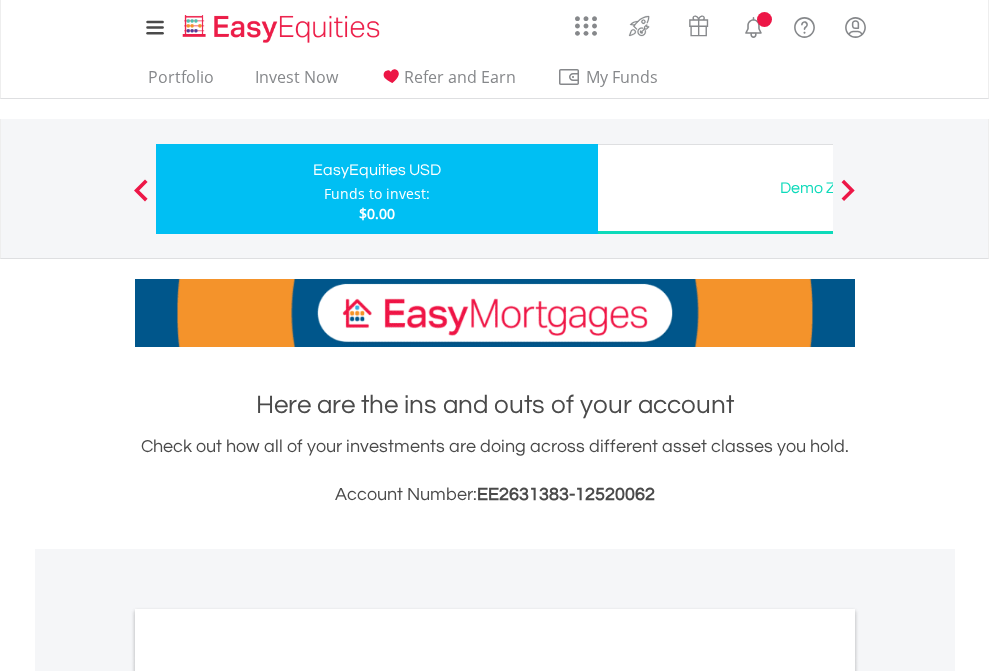 click on "All Holdings" at bounding box center [268, 1096] 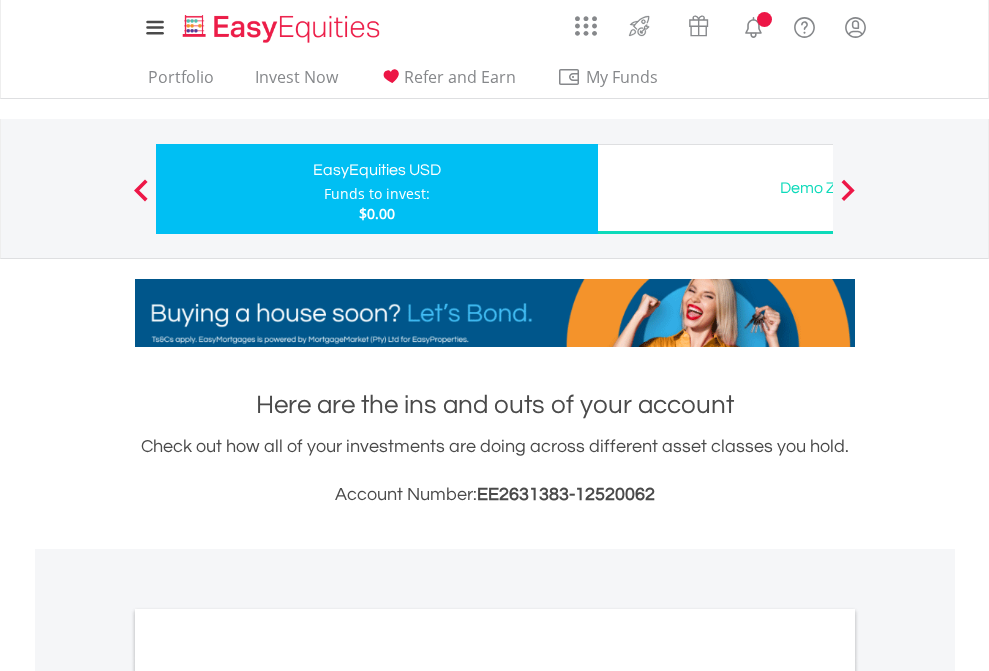 scroll, scrollTop: 1202, scrollLeft: 0, axis: vertical 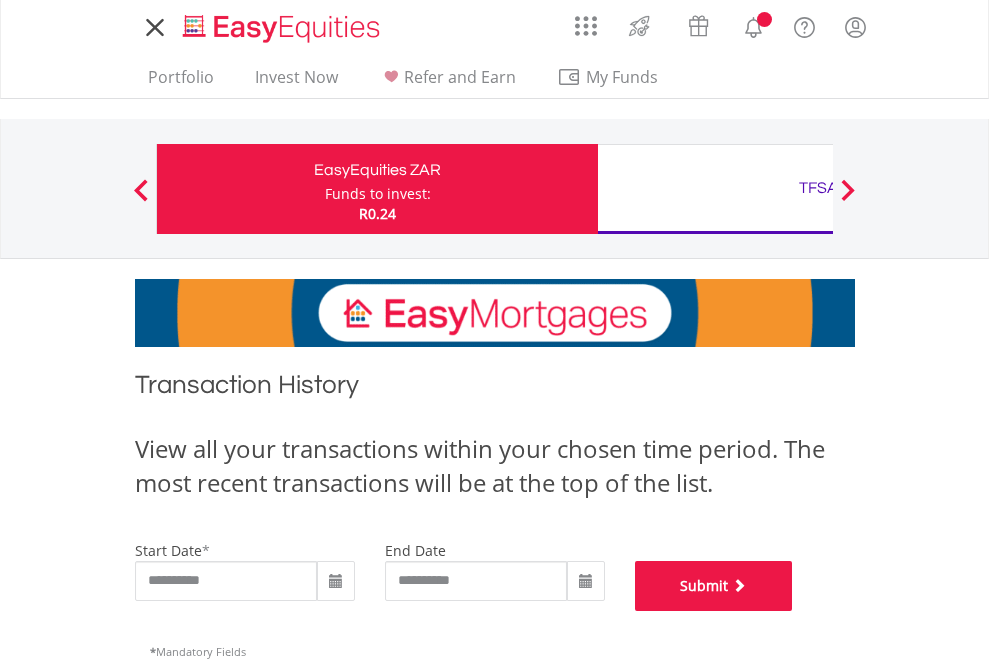 click on "Submit" at bounding box center (714, 586) 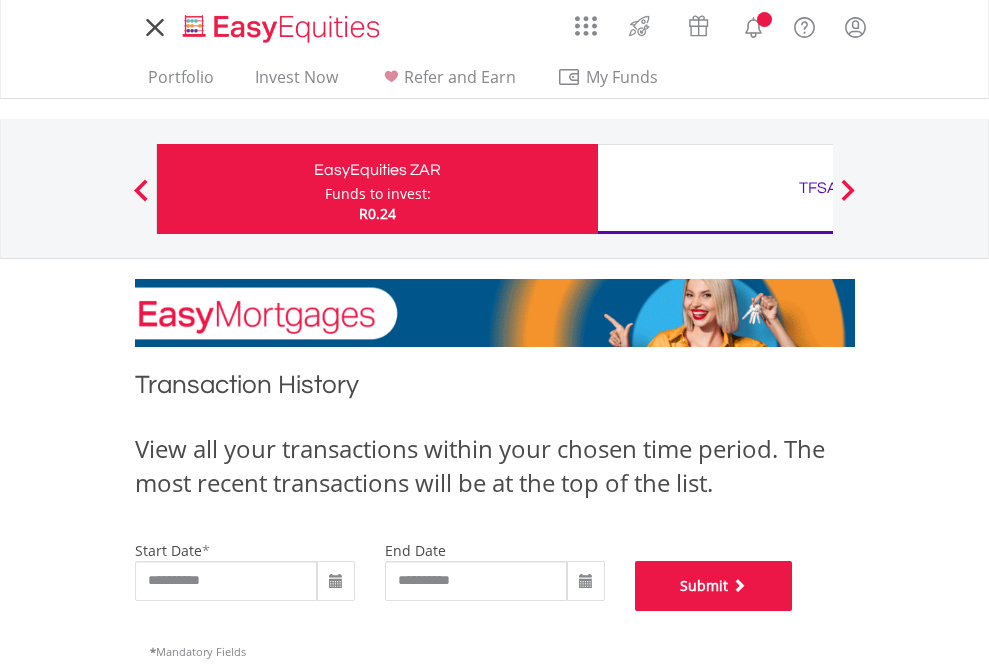 scroll, scrollTop: 811, scrollLeft: 0, axis: vertical 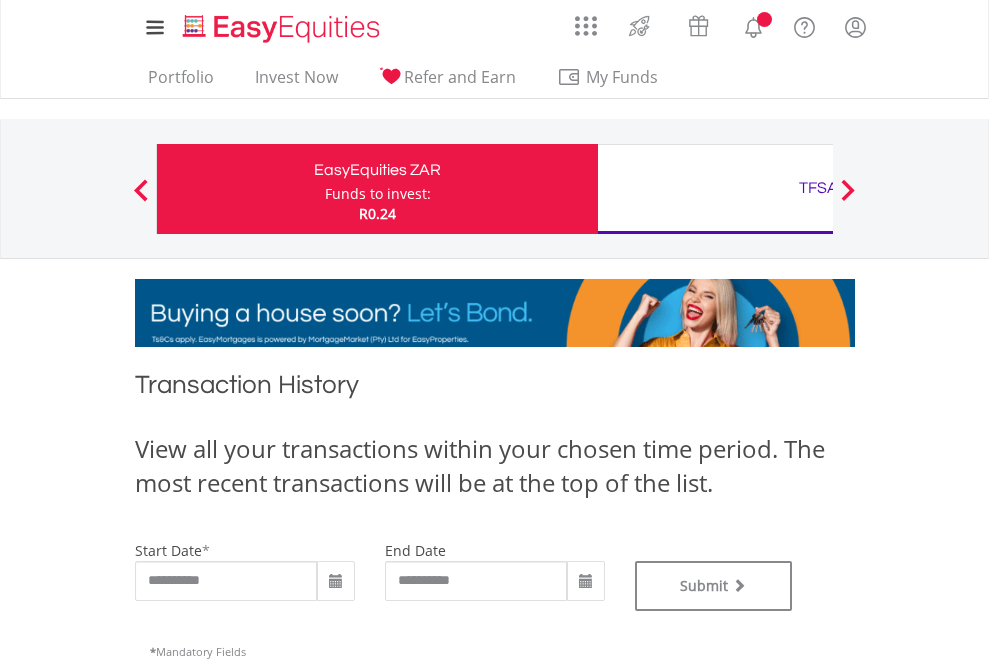 click on "TFSA" at bounding box center [818, 188] 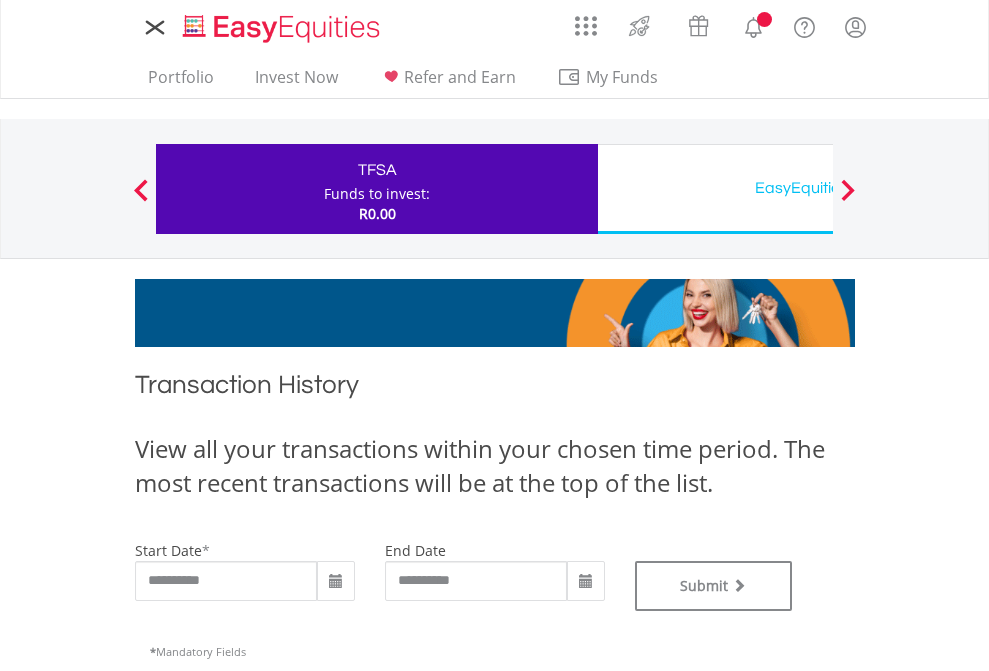scroll, scrollTop: 0, scrollLeft: 0, axis: both 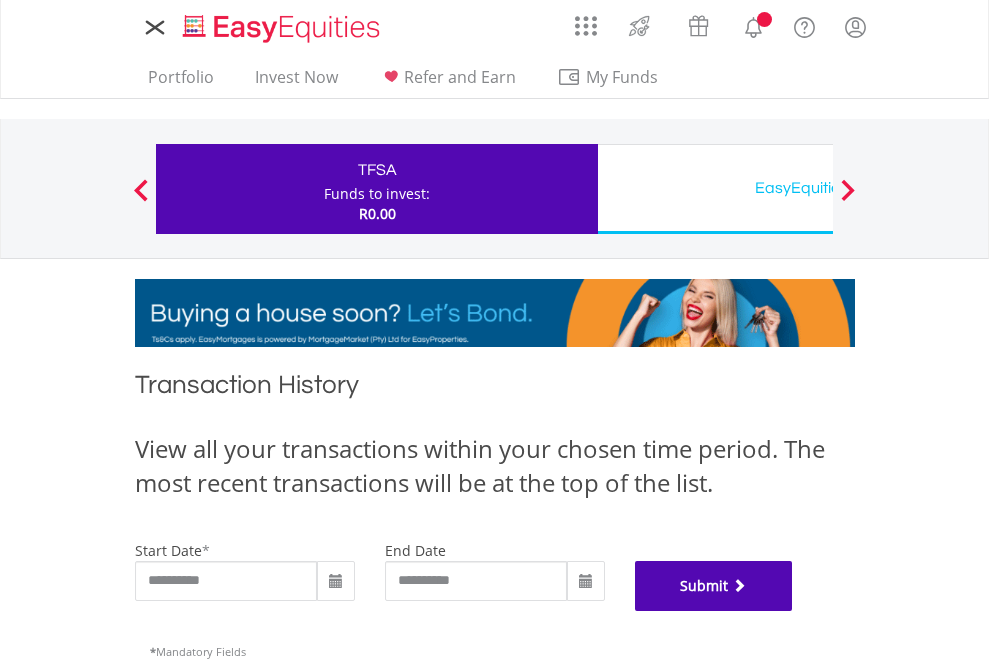 click on "Submit" at bounding box center (714, 586) 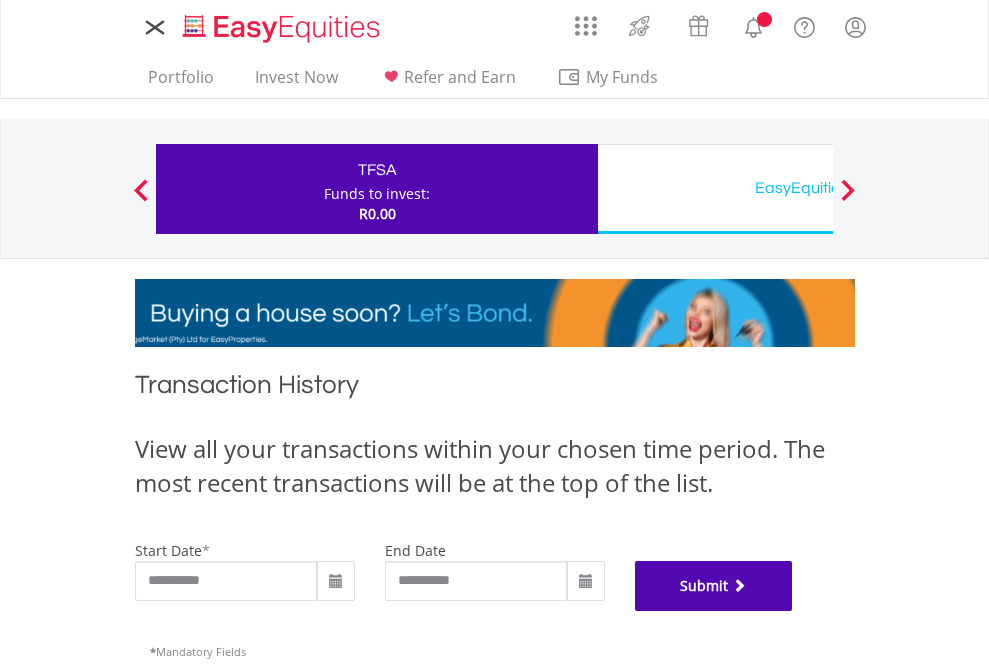 scroll, scrollTop: 811, scrollLeft: 0, axis: vertical 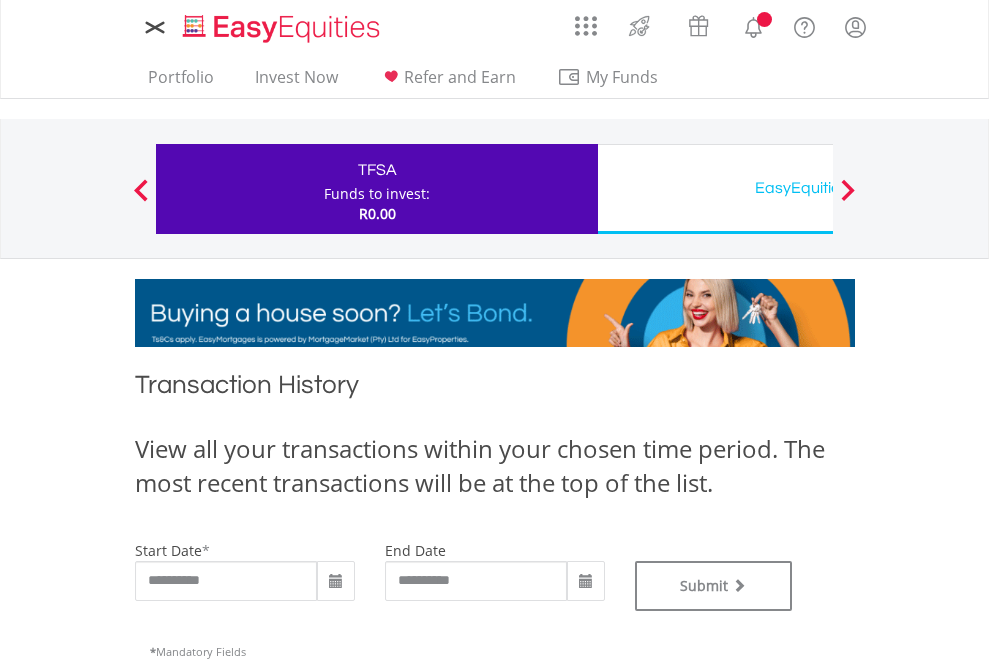 click on "EasyEquities USD" at bounding box center (818, 188) 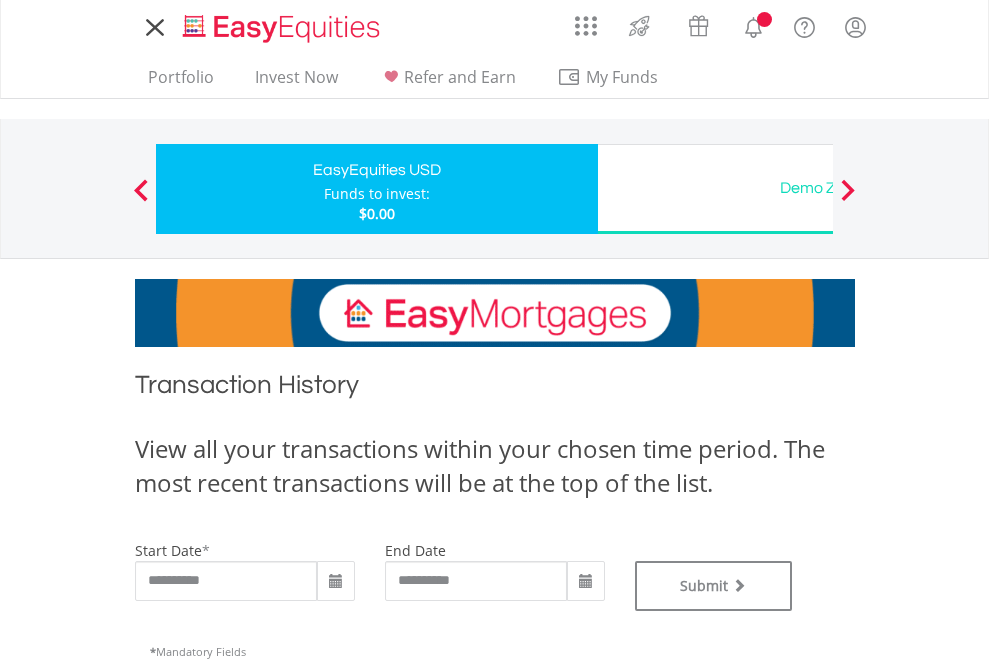 scroll, scrollTop: 0, scrollLeft: 0, axis: both 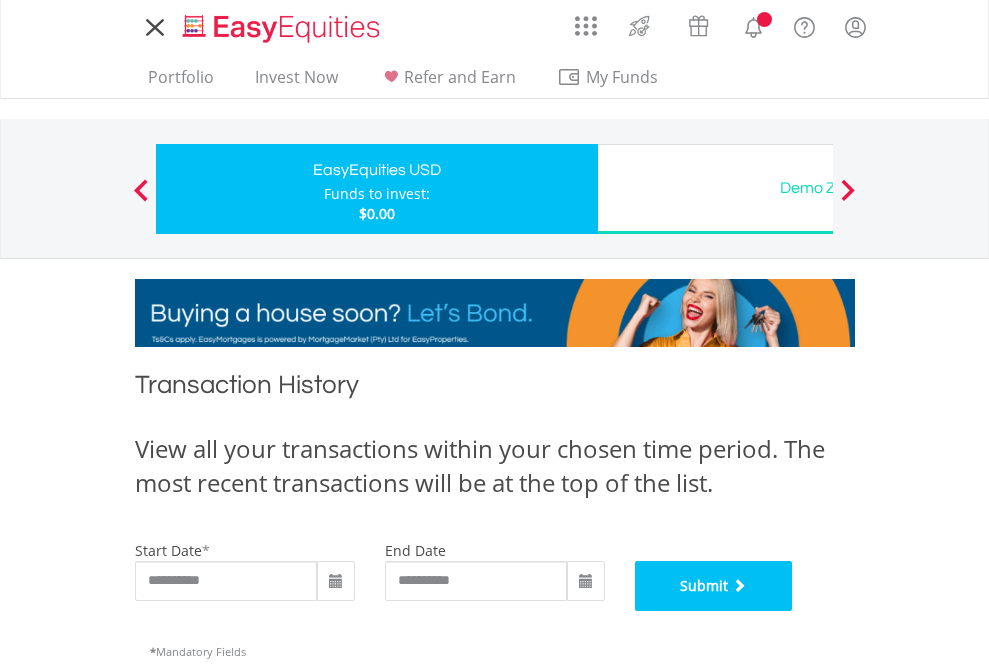 click on "Submit" at bounding box center [714, 586] 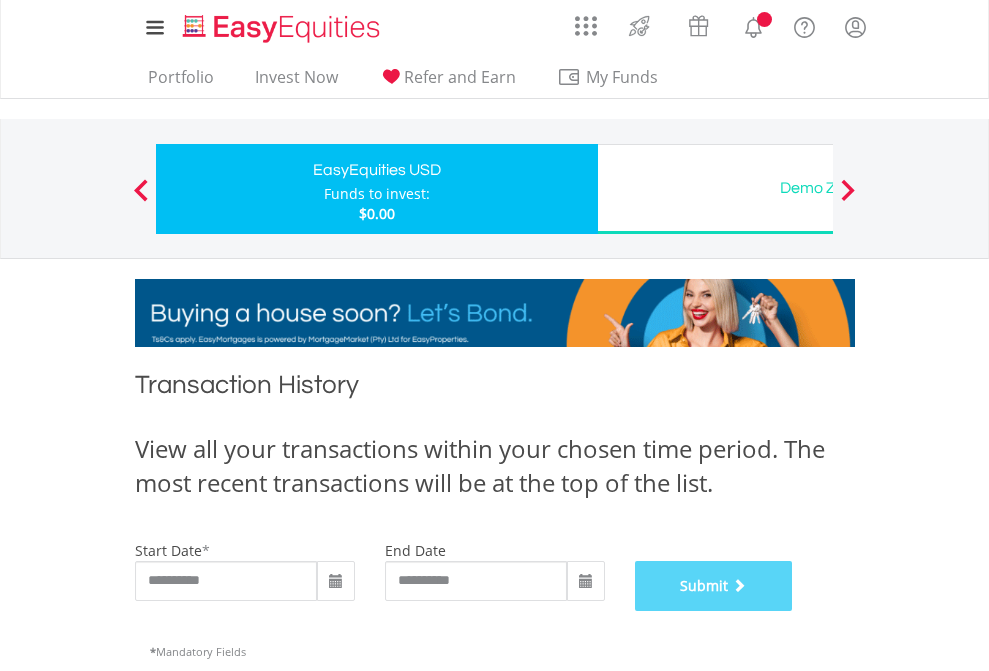 scroll, scrollTop: 811, scrollLeft: 0, axis: vertical 